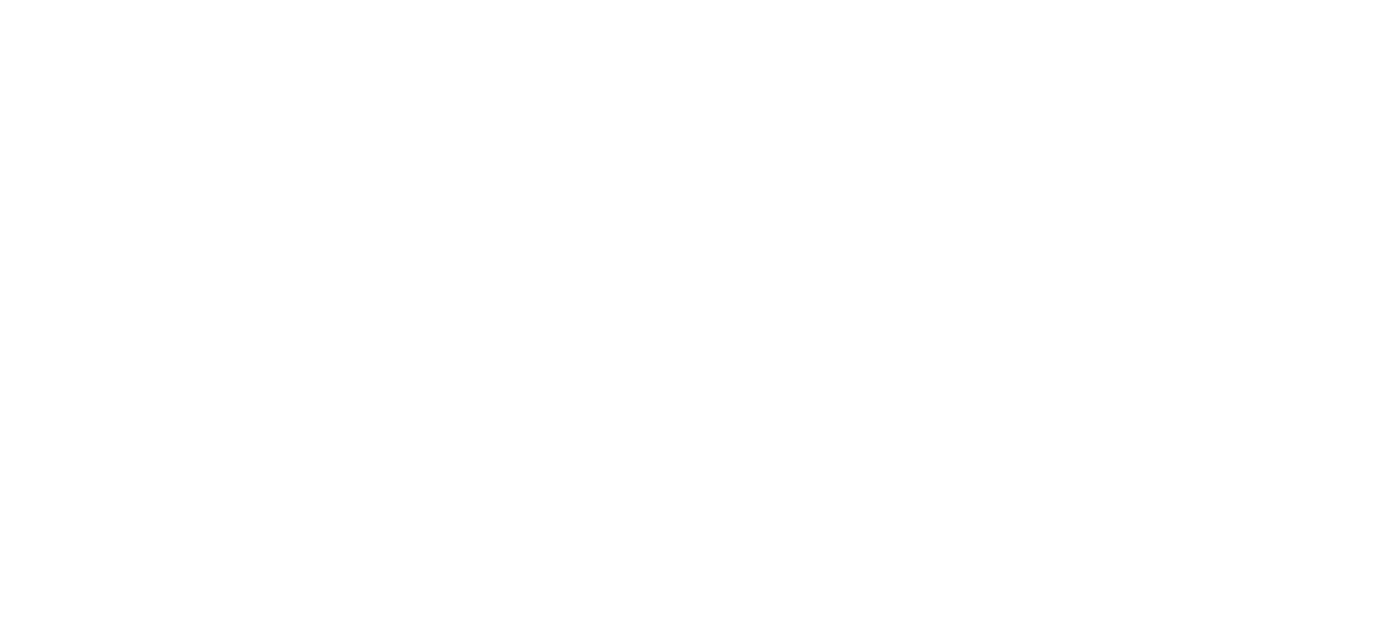scroll, scrollTop: 0, scrollLeft: 0, axis: both 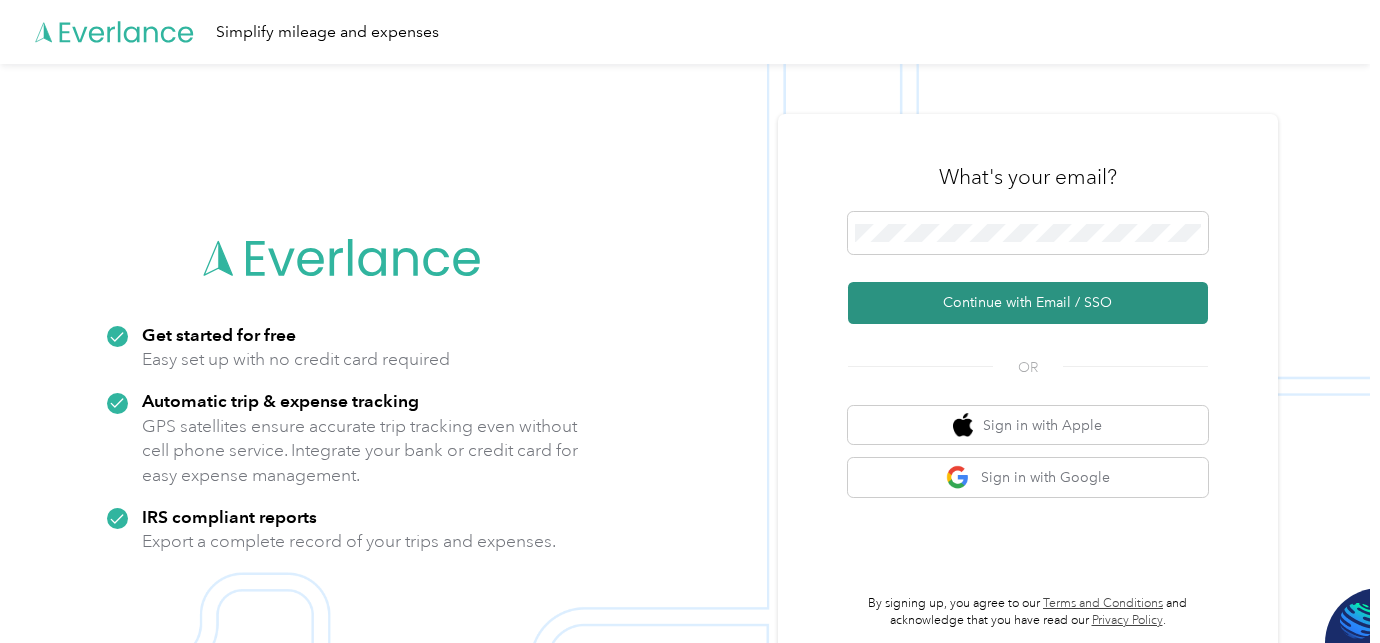click on "Continue with Email / SSO" at bounding box center (1028, 303) 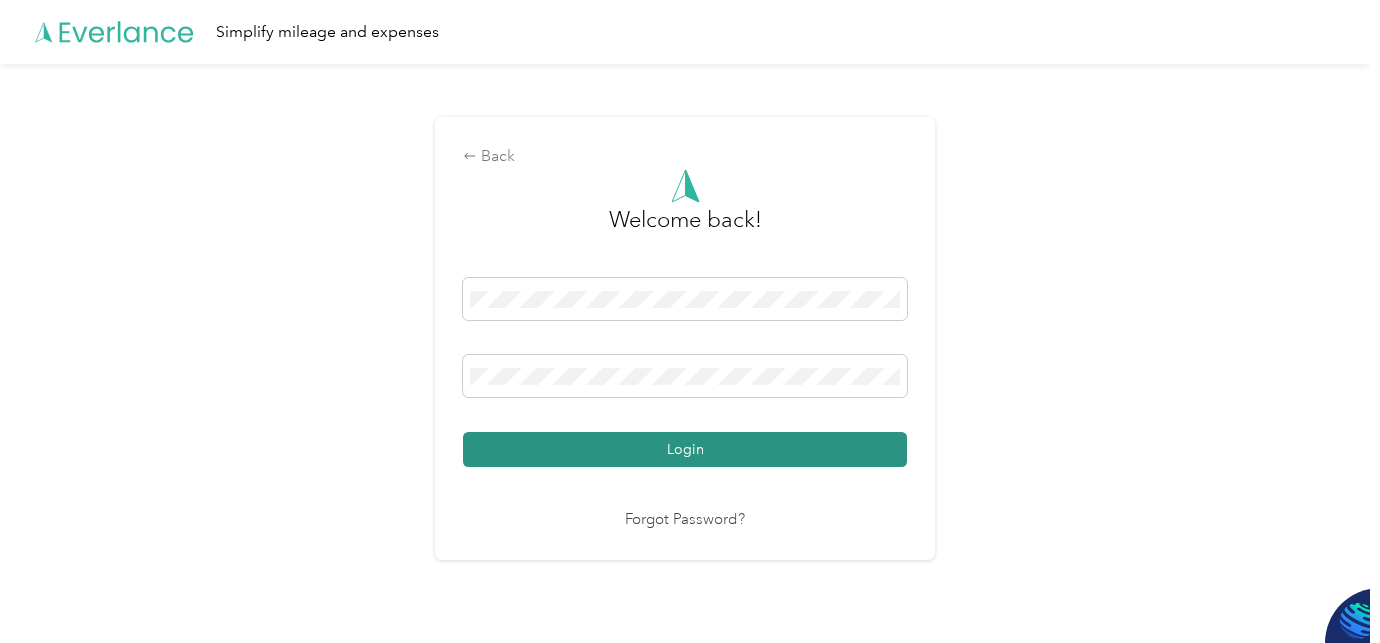 click on "Login" at bounding box center [685, 449] 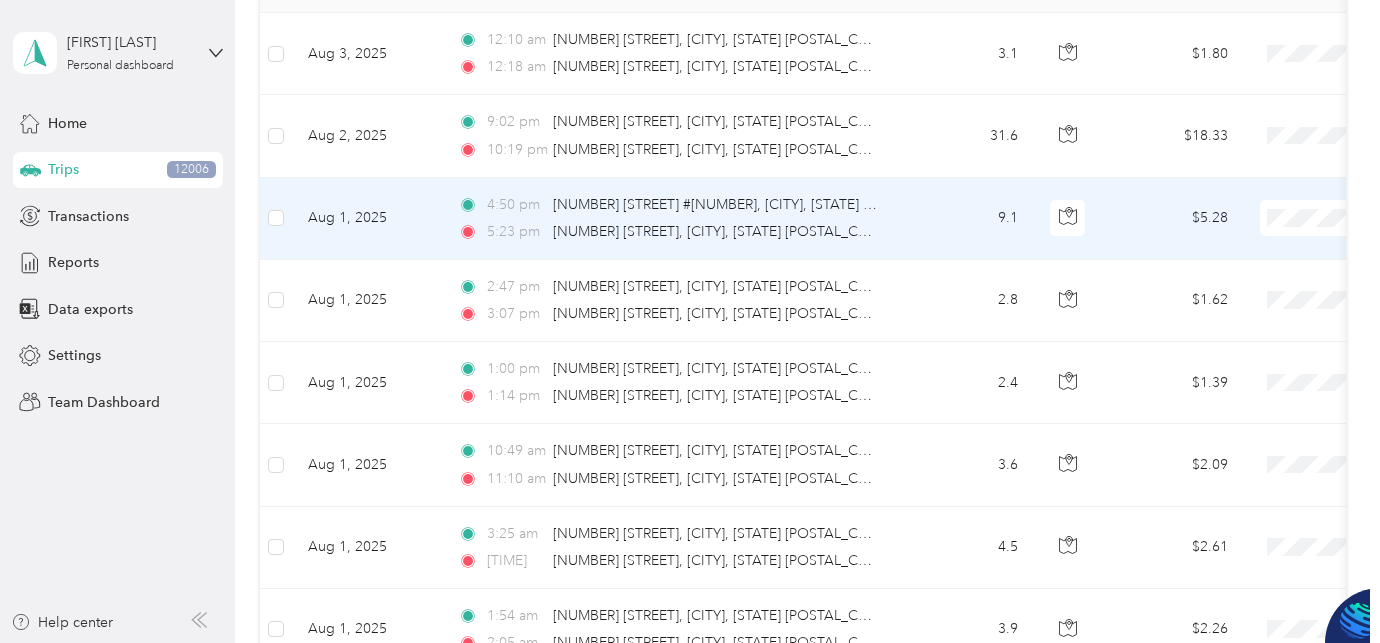 scroll, scrollTop: 272, scrollLeft: 0, axis: vertical 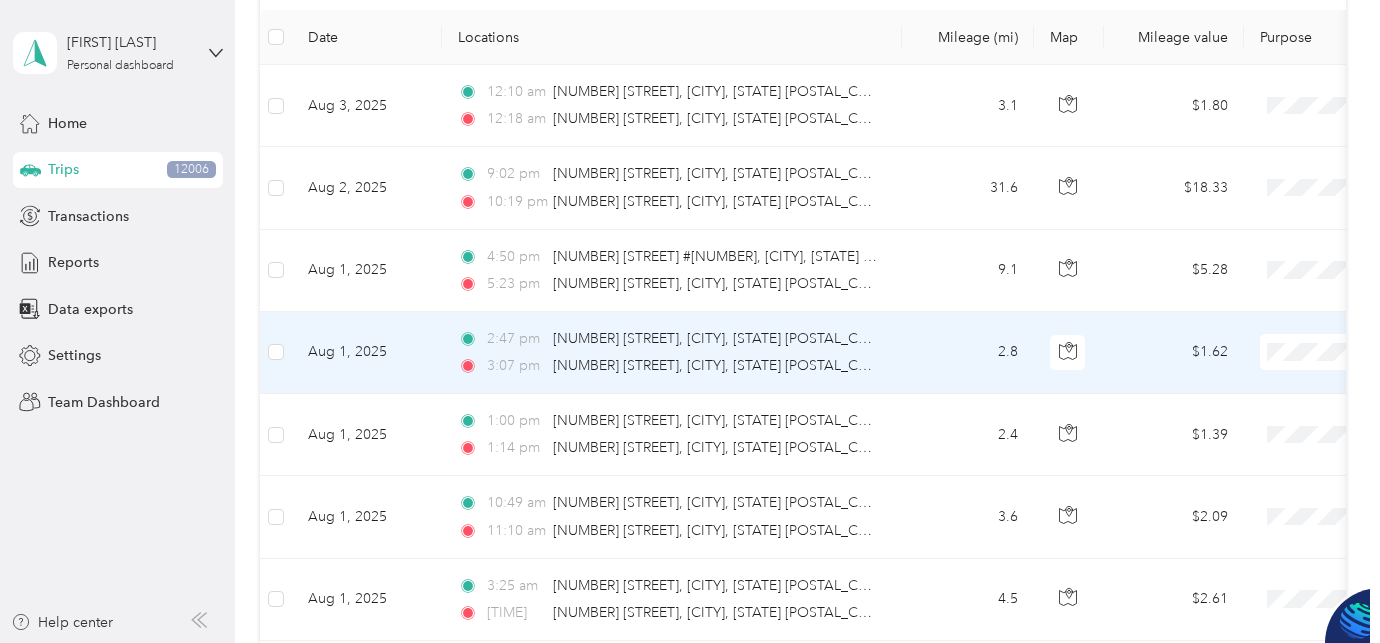 click on "Aug 1, 2025" at bounding box center (367, 353) 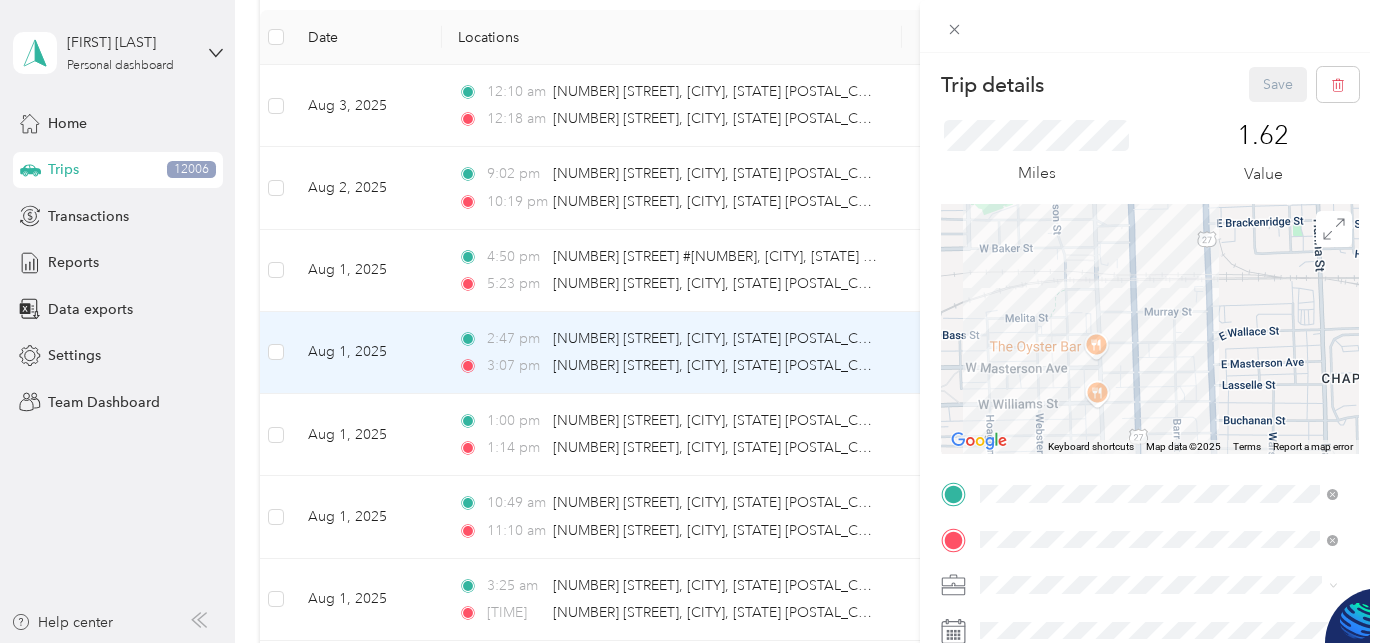 drag, startPoint x: 1128, startPoint y: 377, endPoint x: 1119, endPoint y: 212, distance: 165.24527 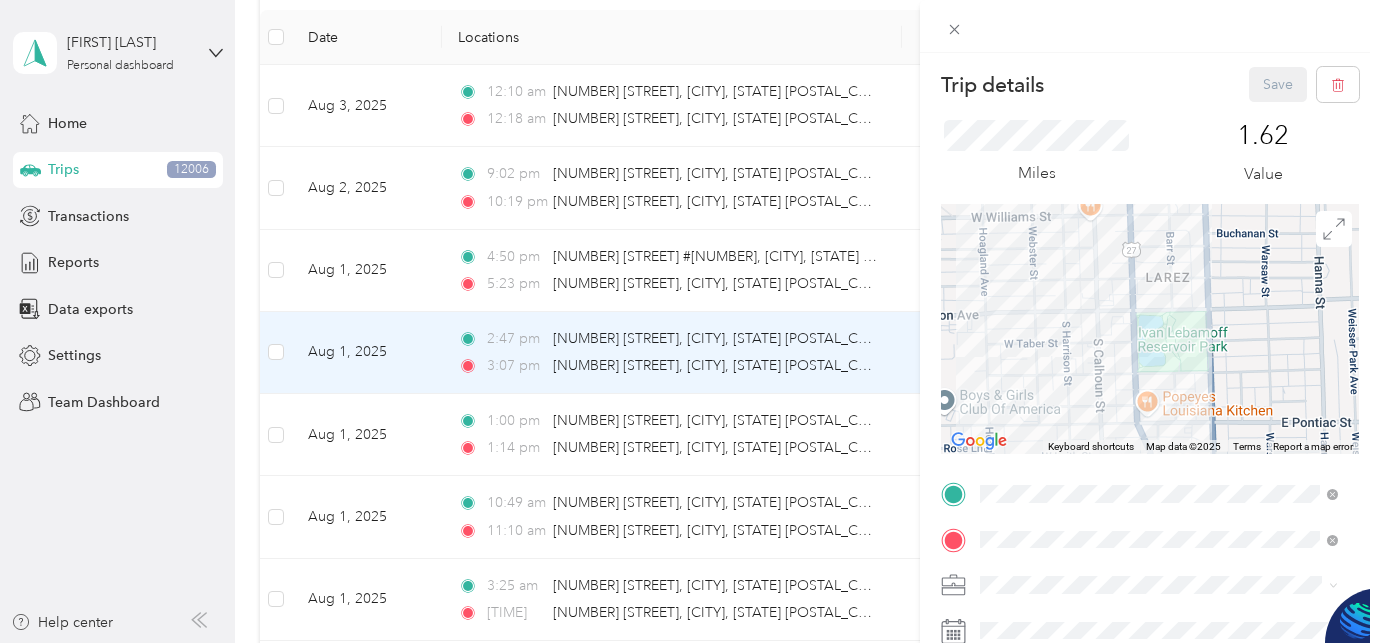 drag, startPoint x: 1108, startPoint y: 353, endPoint x: 1123, endPoint y: 230, distance: 123.911255 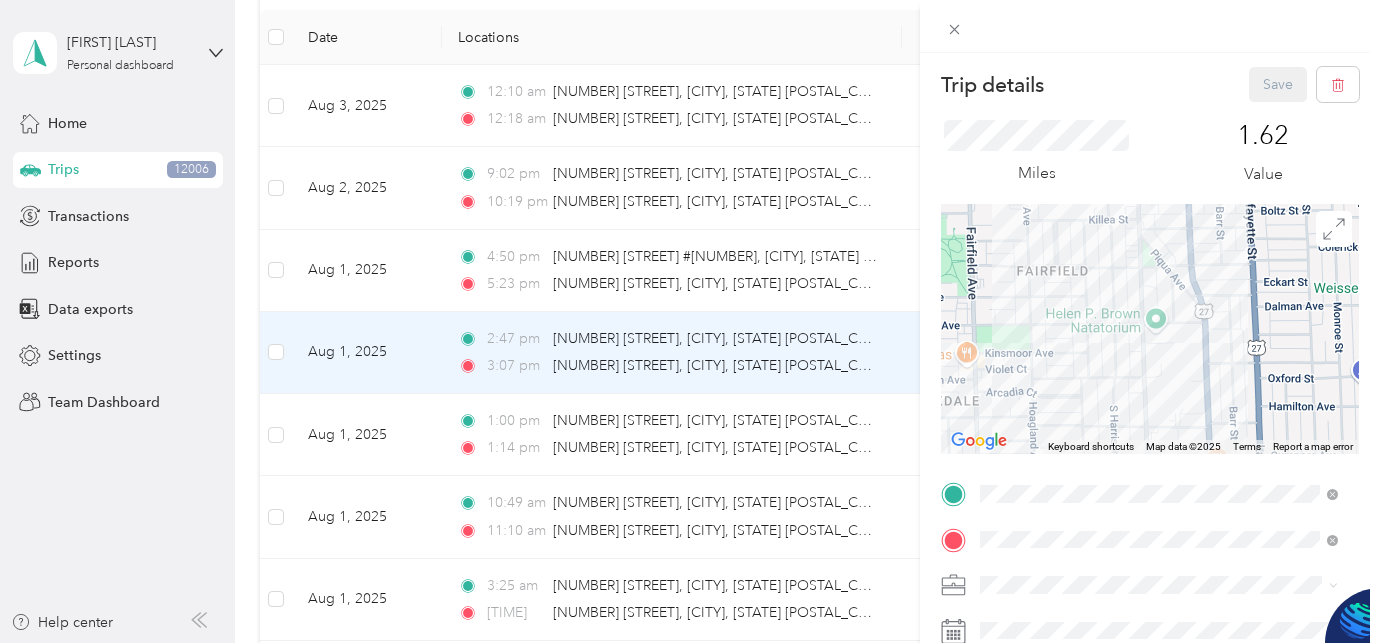 drag, startPoint x: 1137, startPoint y: 368, endPoint x: 1100, endPoint y: 236, distance: 137.08757 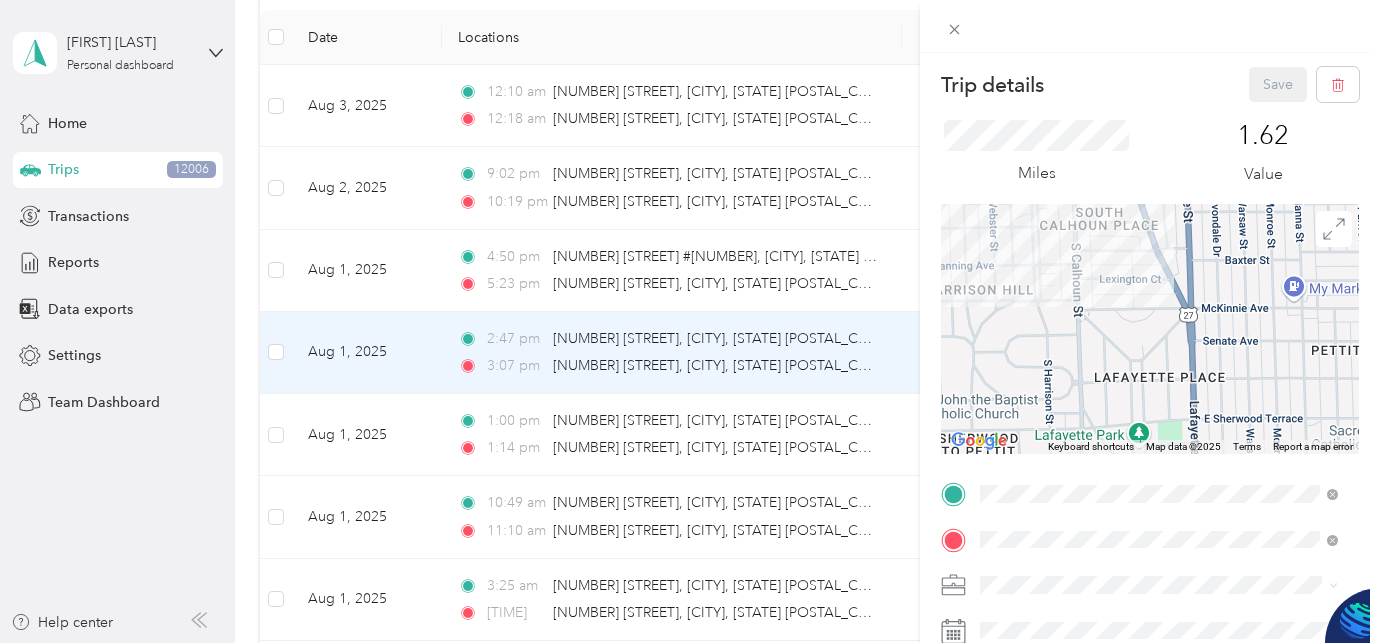 drag, startPoint x: 1097, startPoint y: 256, endPoint x: 1270, endPoint y: 376, distance: 210.54453 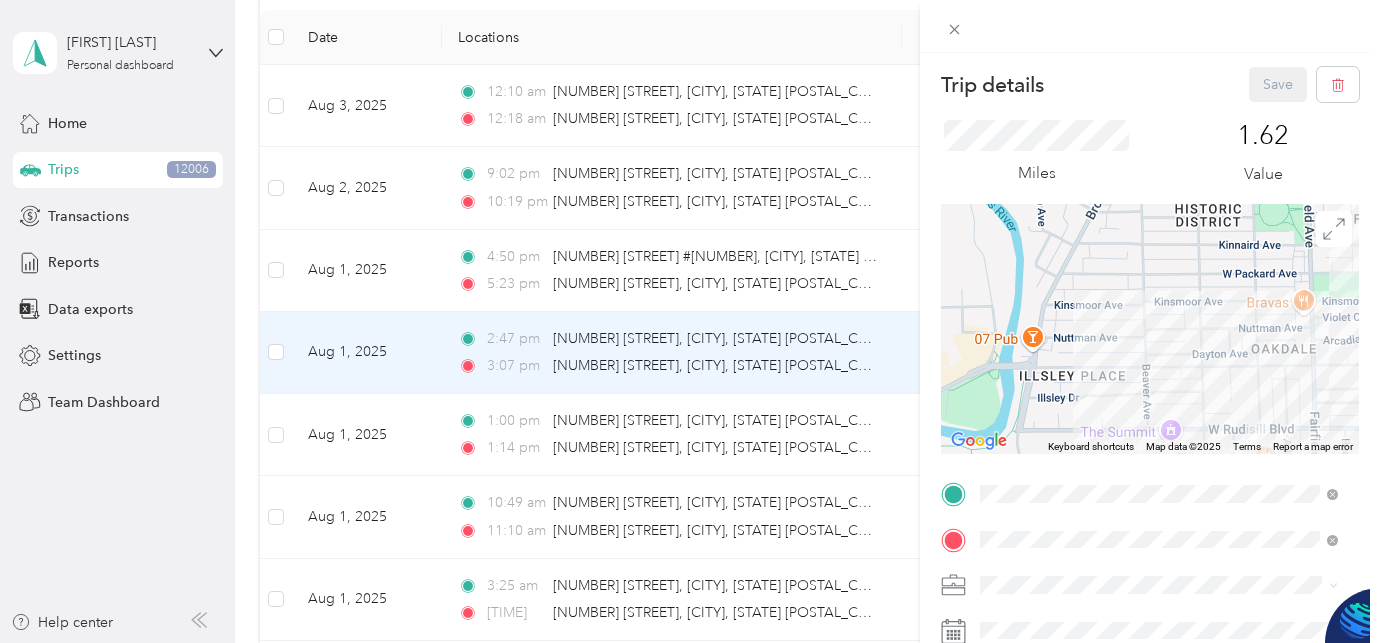 drag, startPoint x: 1150, startPoint y: 342, endPoint x: 1056, endPoint y: 327, distance: 95.189285 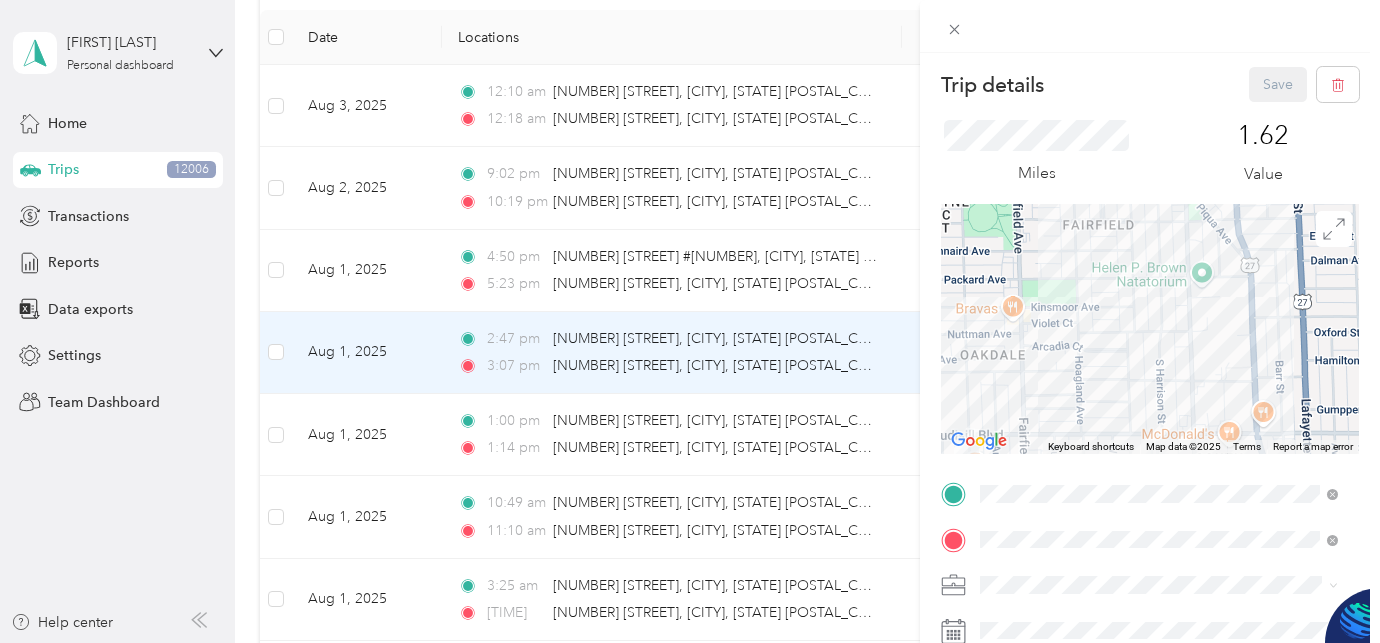 drag, startPoint x: 1088, startPoint y: 333, endPoint x: 1062, endPoint y: 413, distance: 84.118965 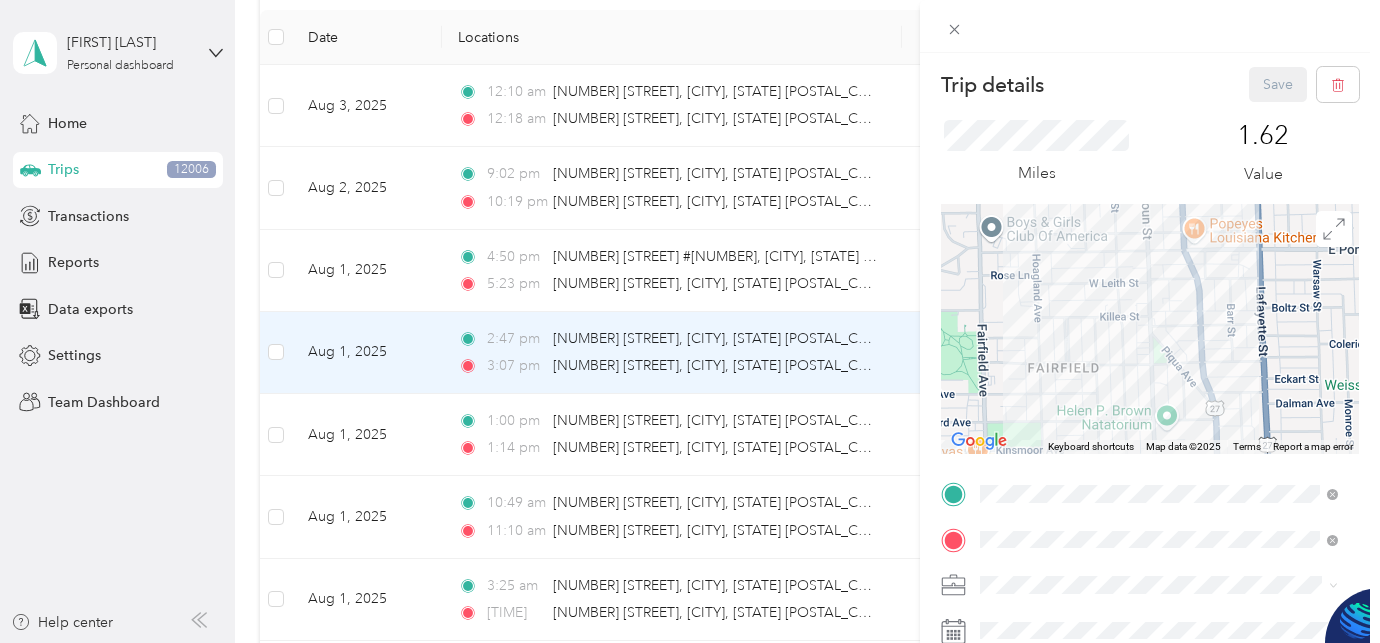 drag, startPoint x: 1079, startPoint y: 343, endPoint x: 1072, endPoint y: 404, distance: 61.400326 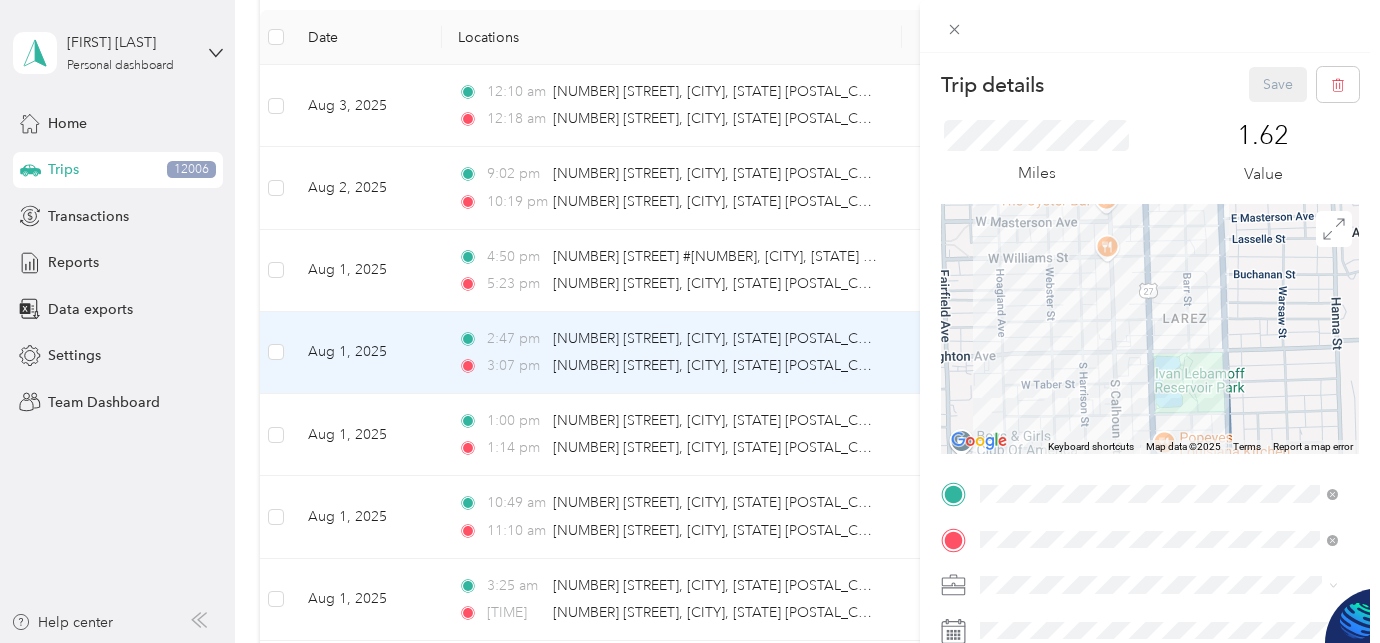 click at bounding box center [1150, 329] 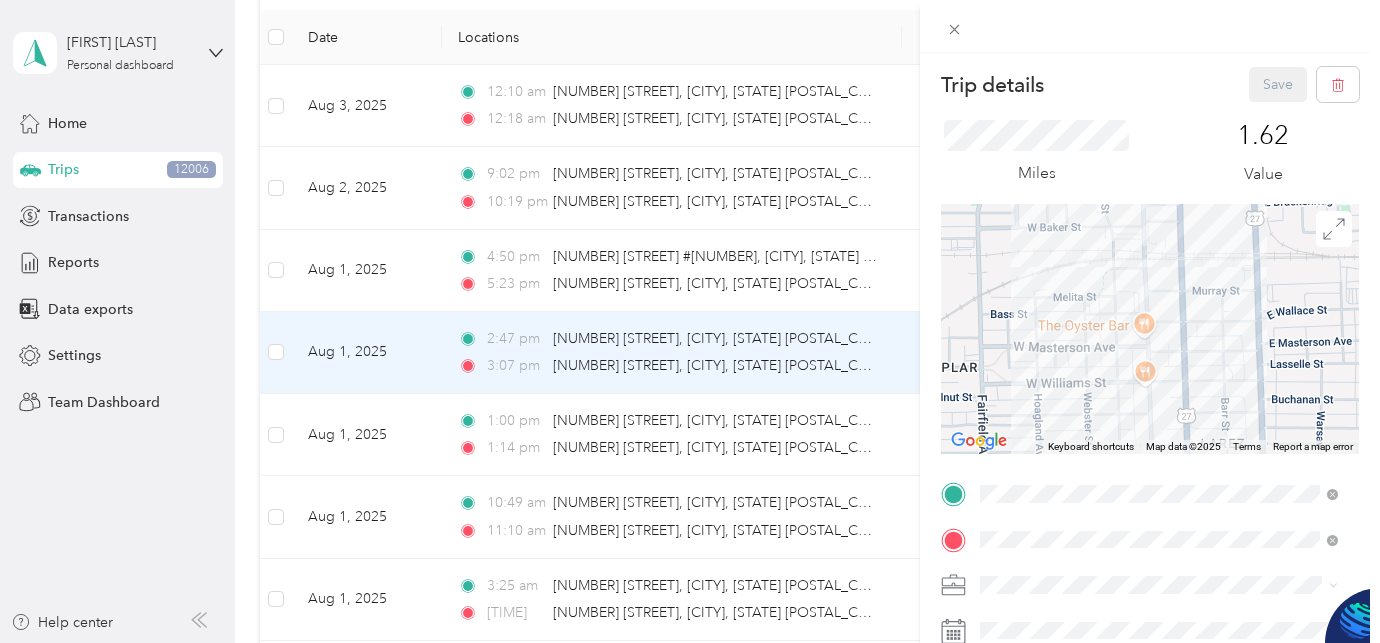drag, startPoint x: 1099, startPoint y: 370, endPoint x: 1097, endPoint y: 392, distance: 22.090721 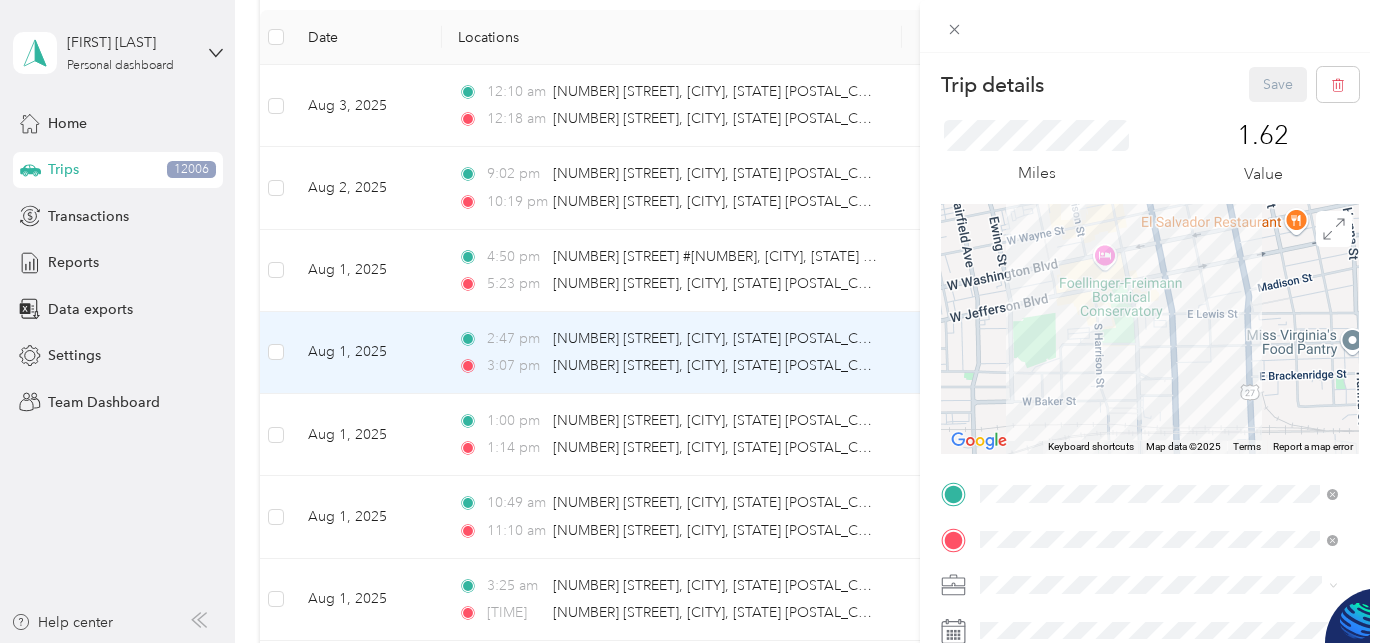drag, startPoint x: 1069, startPoint y: 294, endPoint x: 1107, endPoint y: 369, distance: 84.07735 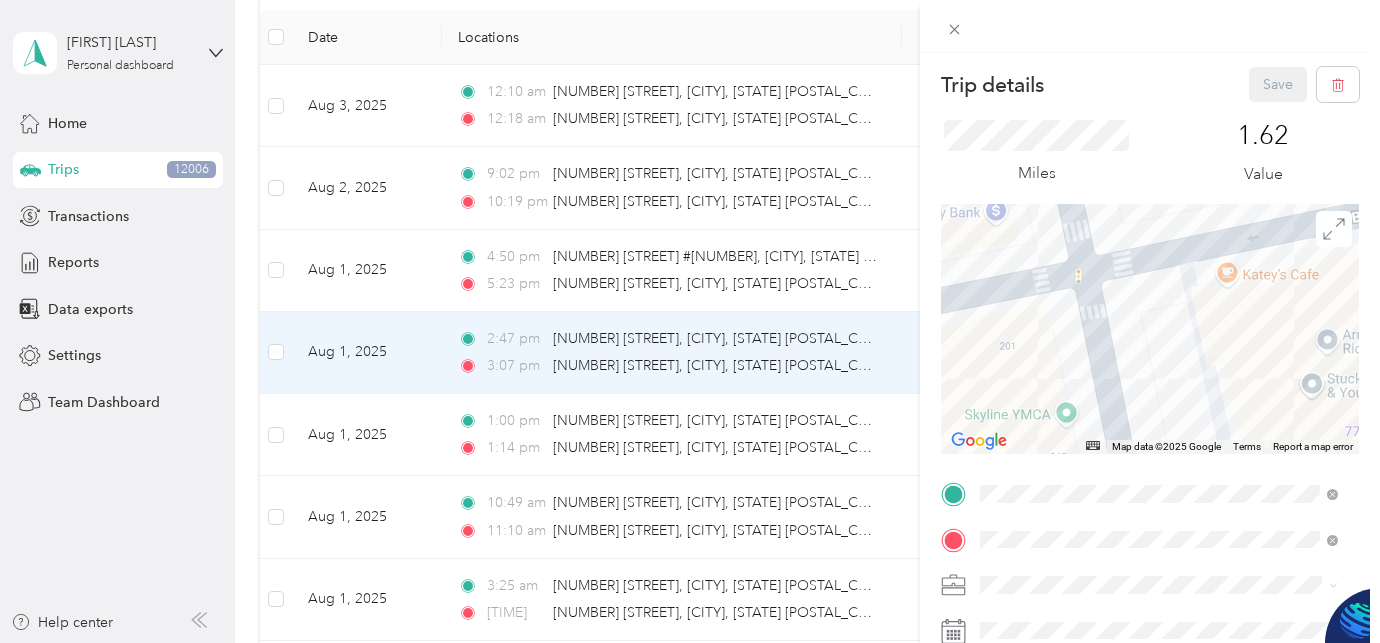 drag, startPoint x: 1093, startPoint y: 325, endPoint x: 1220, endPoint y: 327, distance: 127.01575 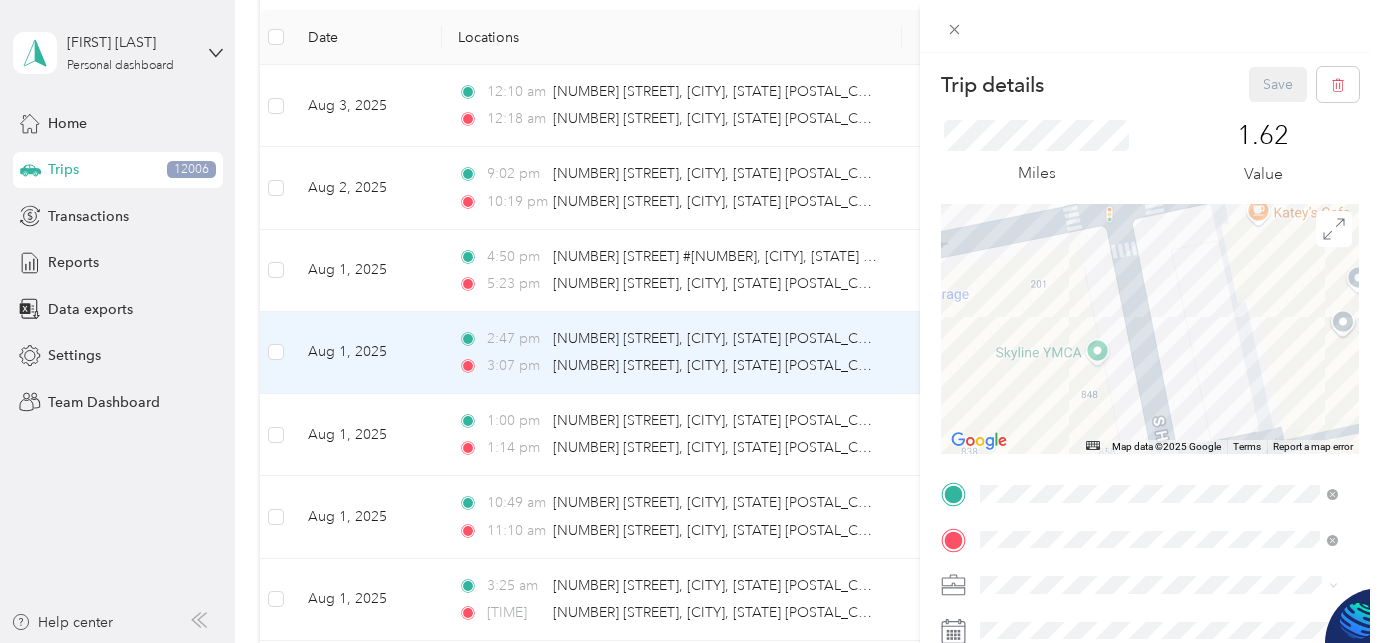 drag, startPoint x: 1133, startPoint y: 329, endPoint x: 1166, endPoint y: 268, distance: 69.354164 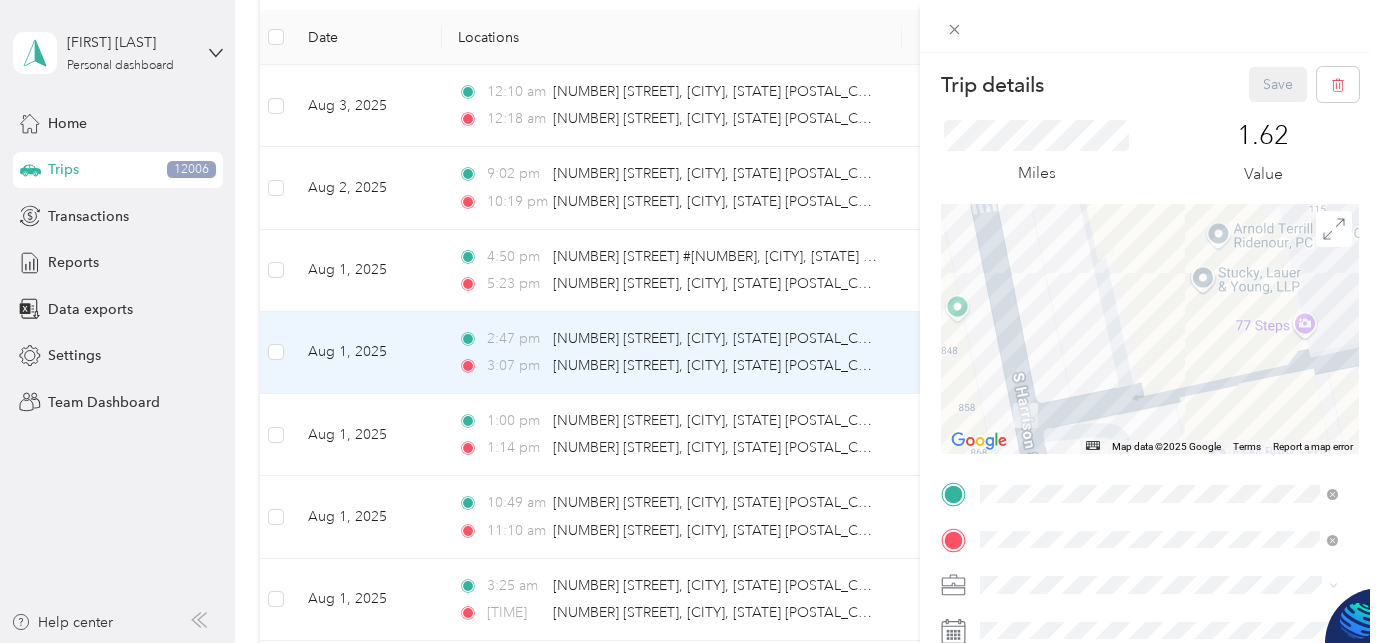 drag, startPoint x: 1198, startPoint y: 385, endPoint x: 1043, endPoint y: 346, distance: 159.83116 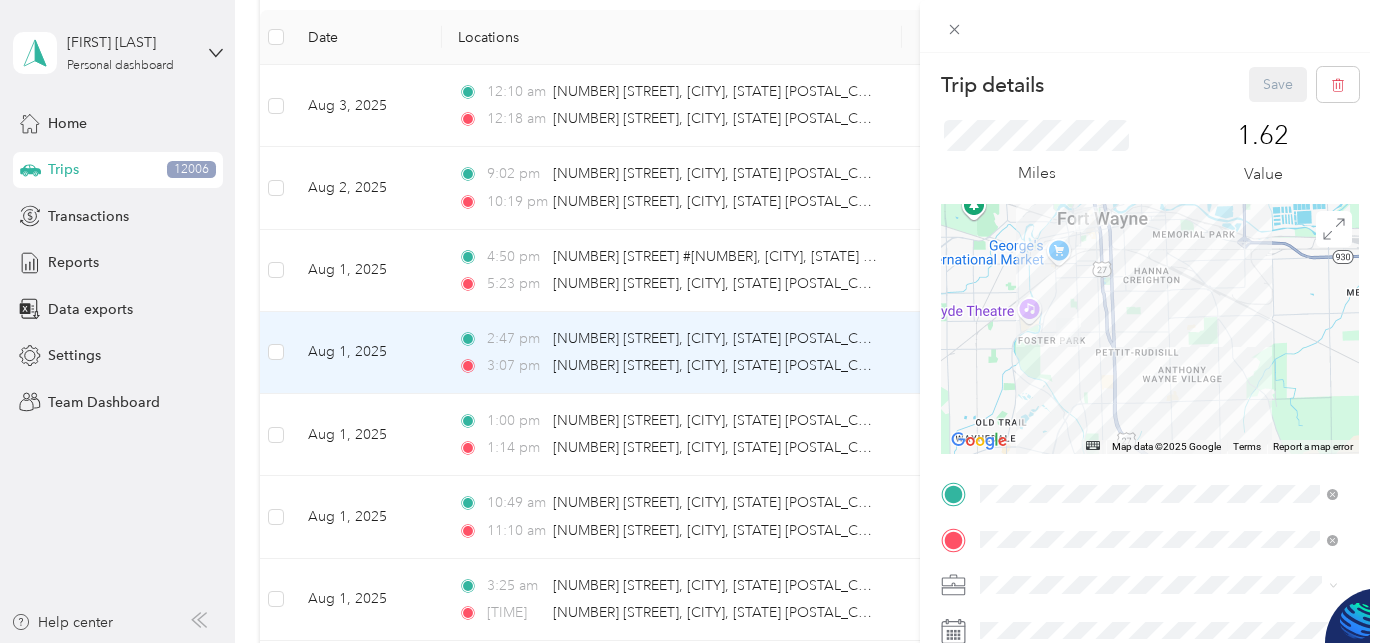 drag, startPoint x: 1086, startPoint y: 389, endPoint x: 1087, endPoint y: 275, distance: 114.00439 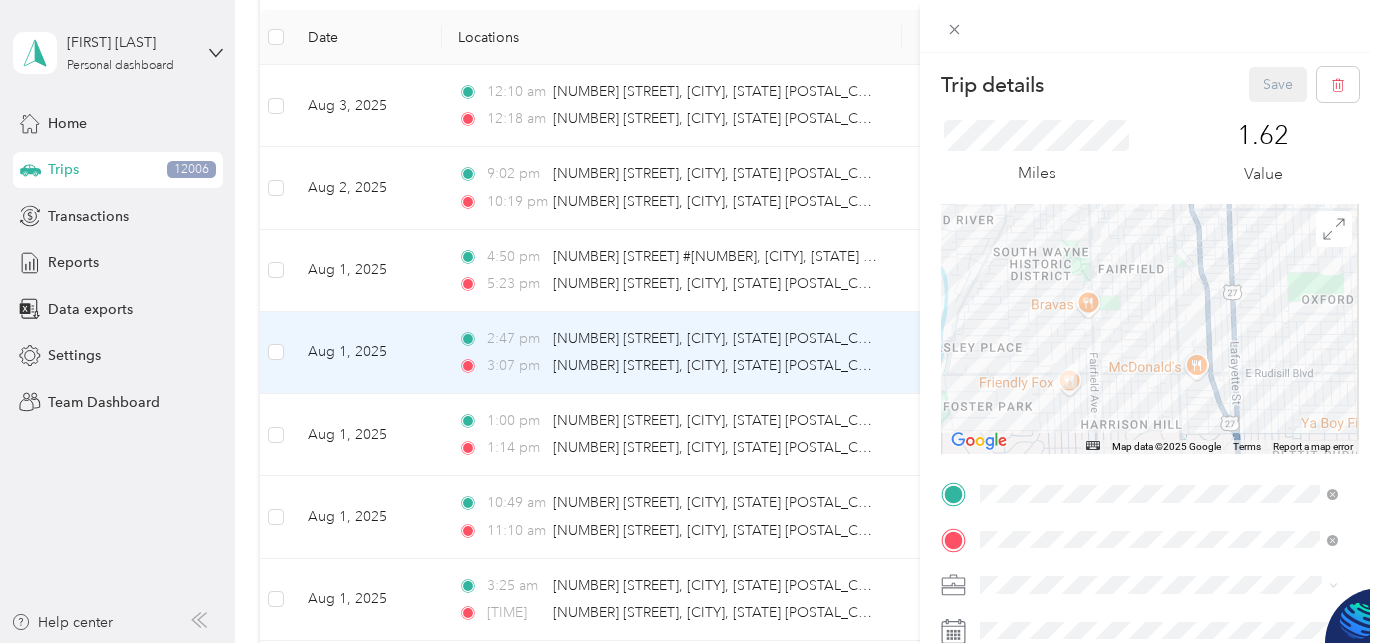 click on "Trip details Save This trip cannot be edited because it is either under review, approved, or paid. Contact your Team Manager to edit it. Miles 1.62 Value  ← Move left → Move right ↑ Move up ↓ Move down + Zoom in - Zoom out Home Jump left by 75% End Jump right by 75% Page Up Jump up by 75% Page Down Jump down by 75% Map Data Map data ©2025 Google Map data ©2025 Google 500 m  Click to toggle between metric and imperial units Terms Report a map error TO Add photo" at bounding box center [690, 321] 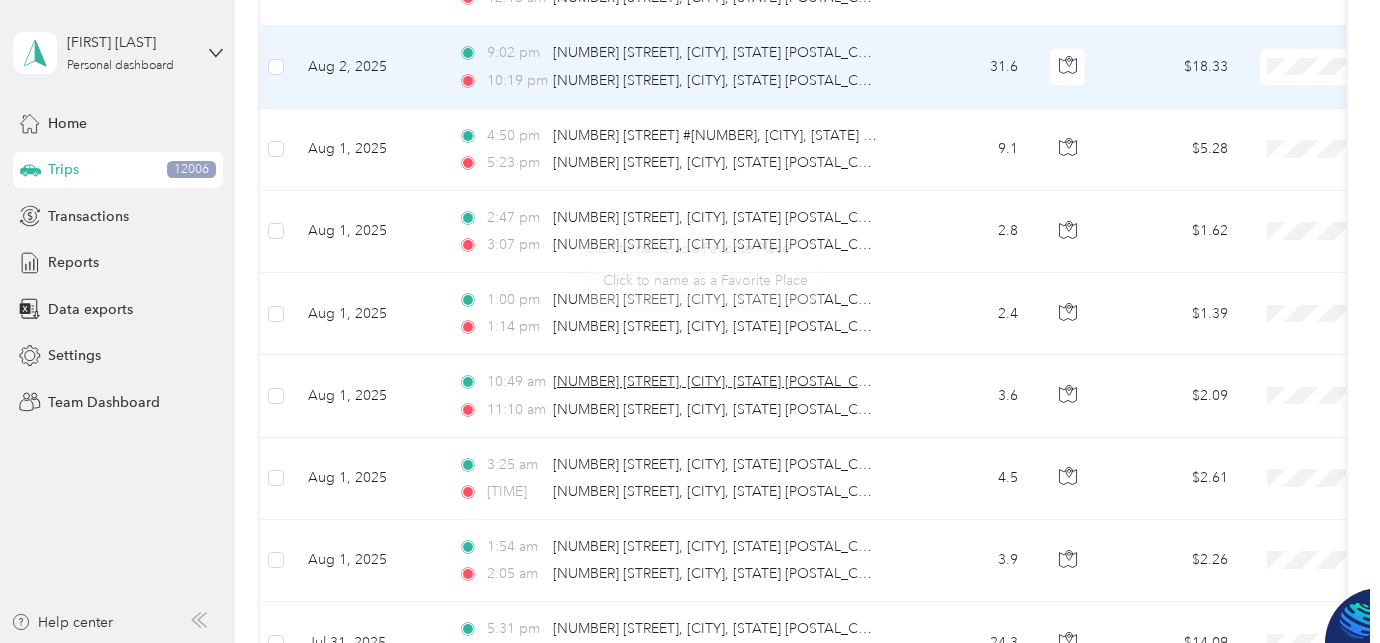 scroll, scrollTop: 0, scrollLeft: 0, axis: both 